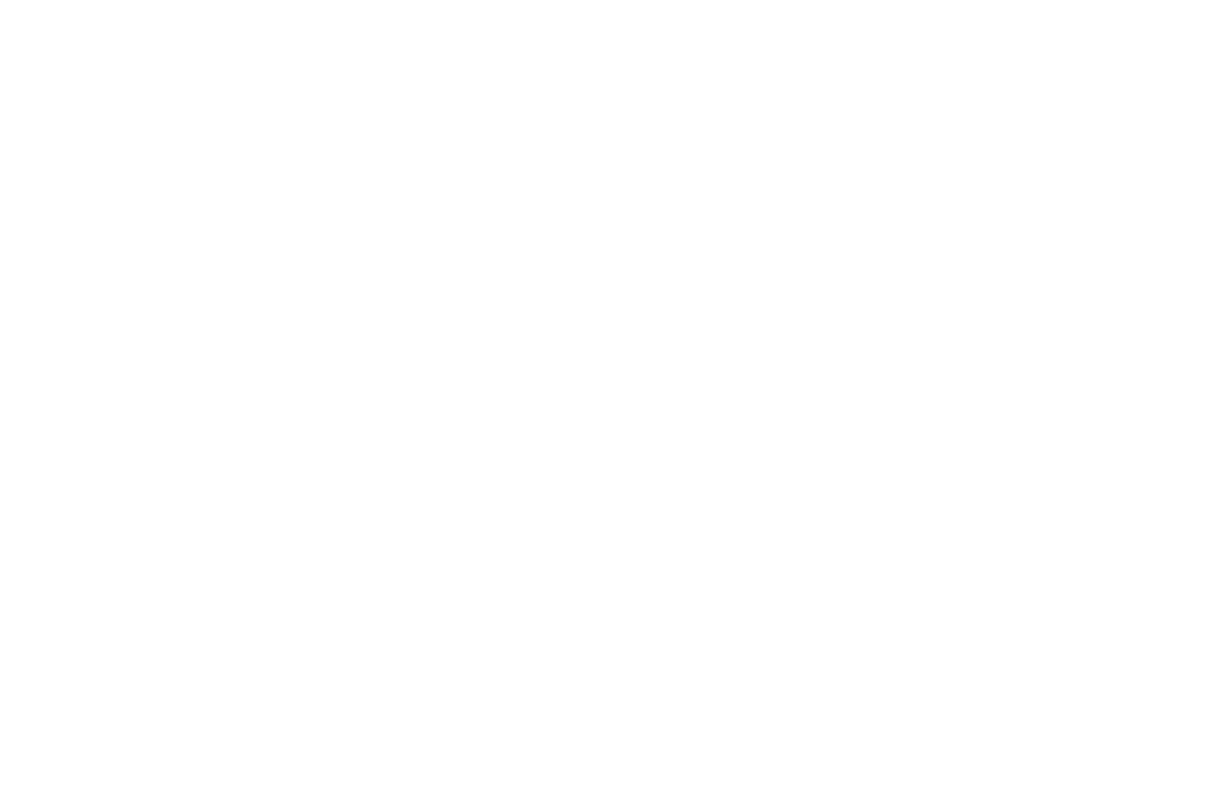 scroll, scrollTop: 0, scrollLeft: 0, axis: both 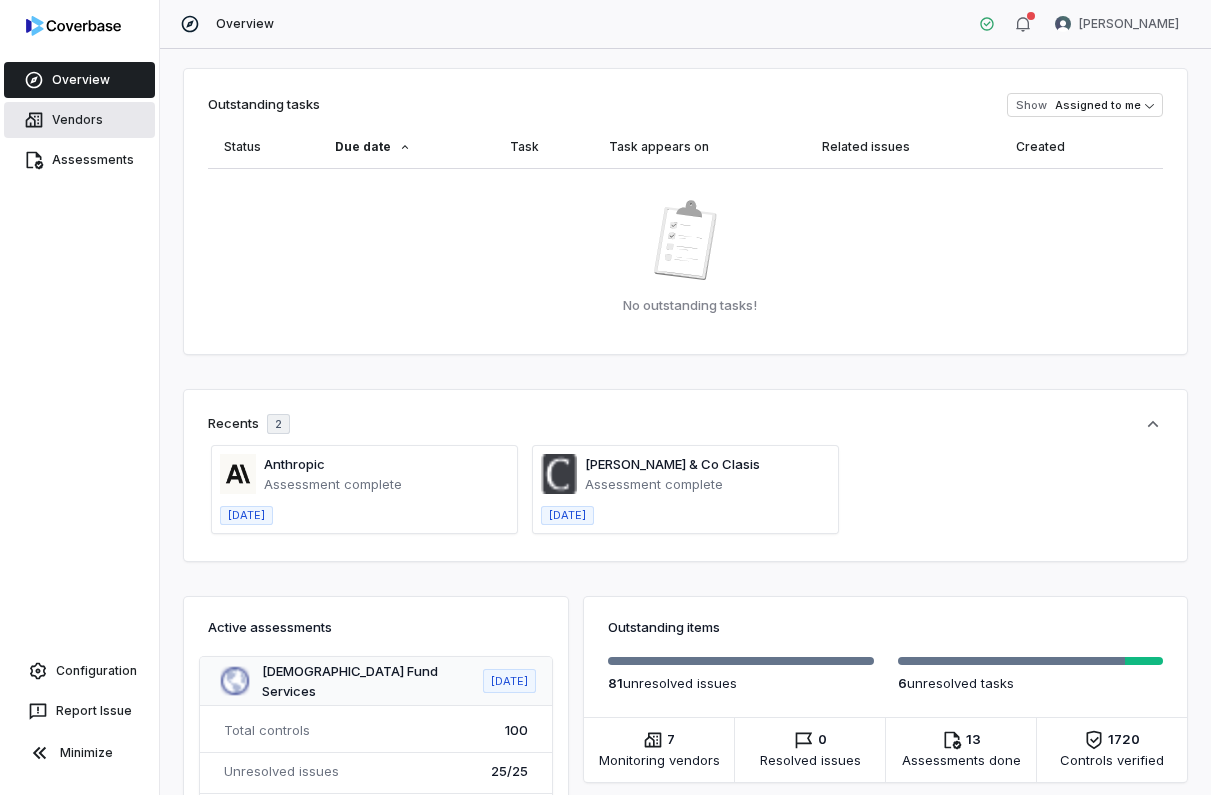 click on "Vendors" at bounding box center [79, 120] 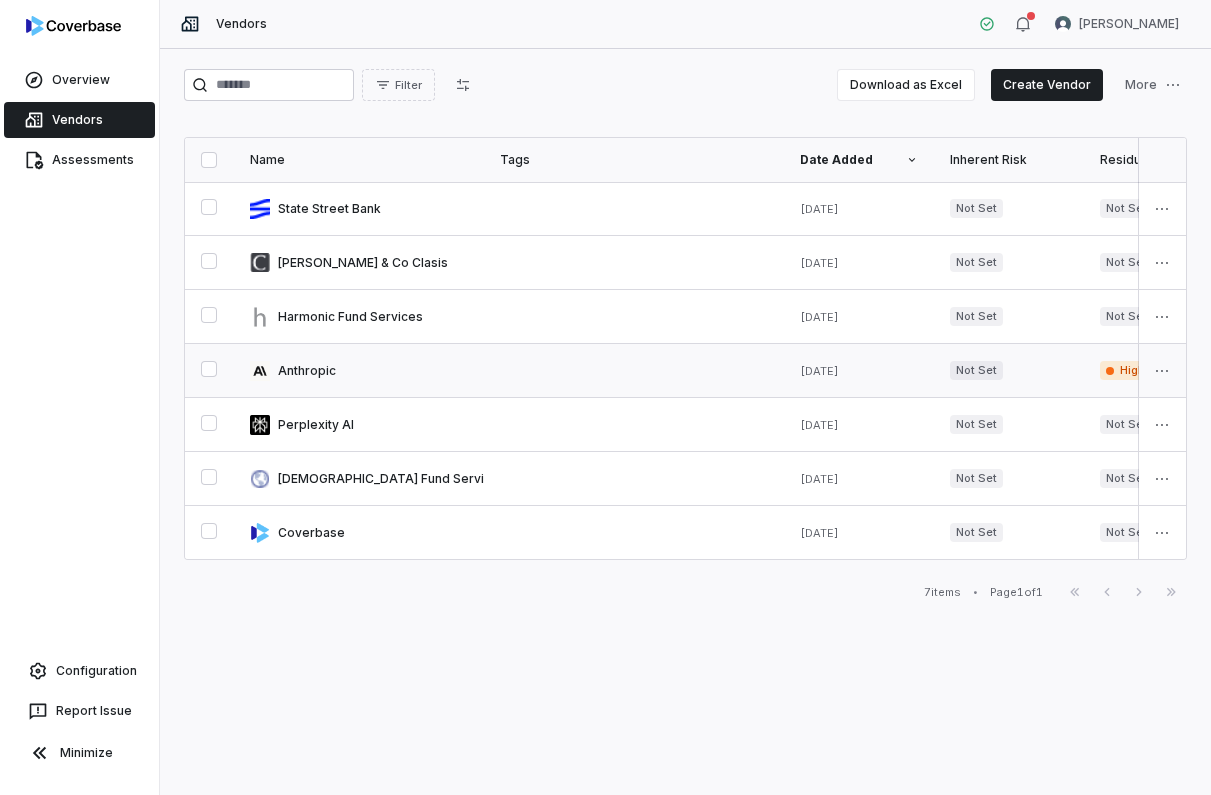 click at bounding box center [359, 370] 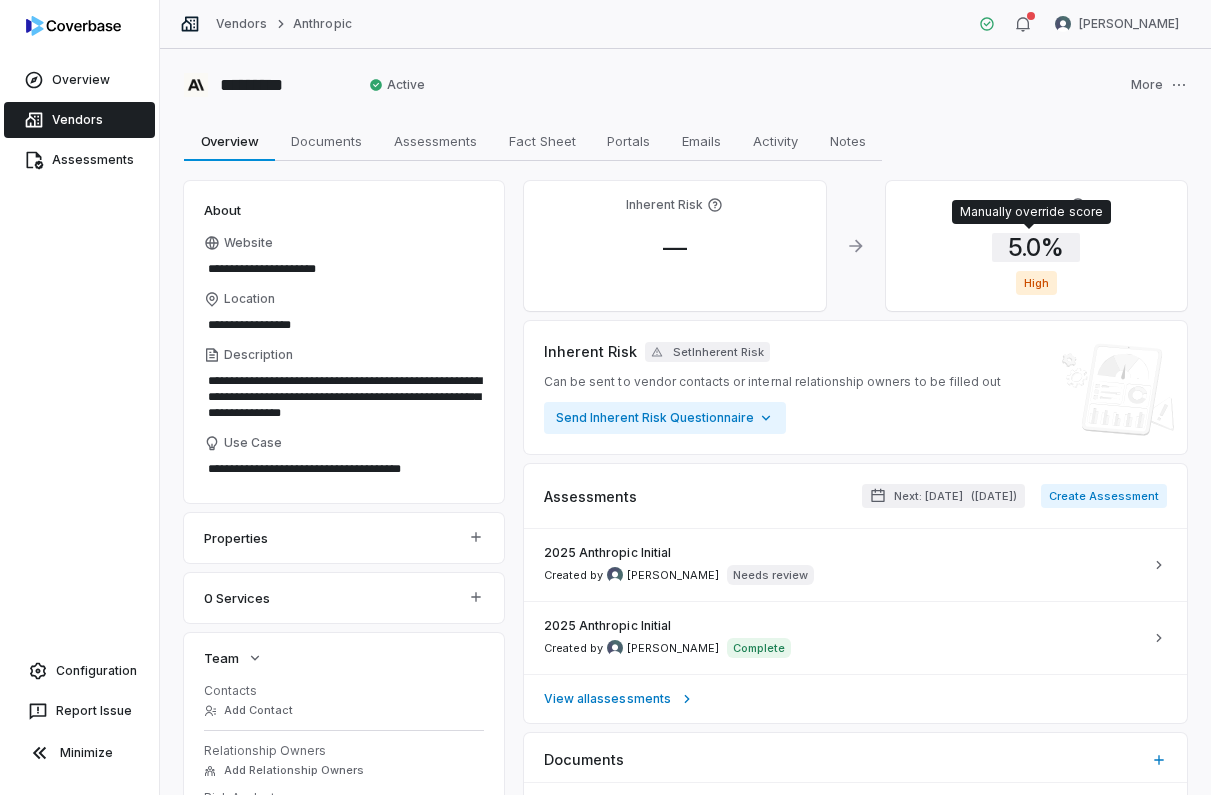 click on "5.0 %" at bounding box center (1036, 247) 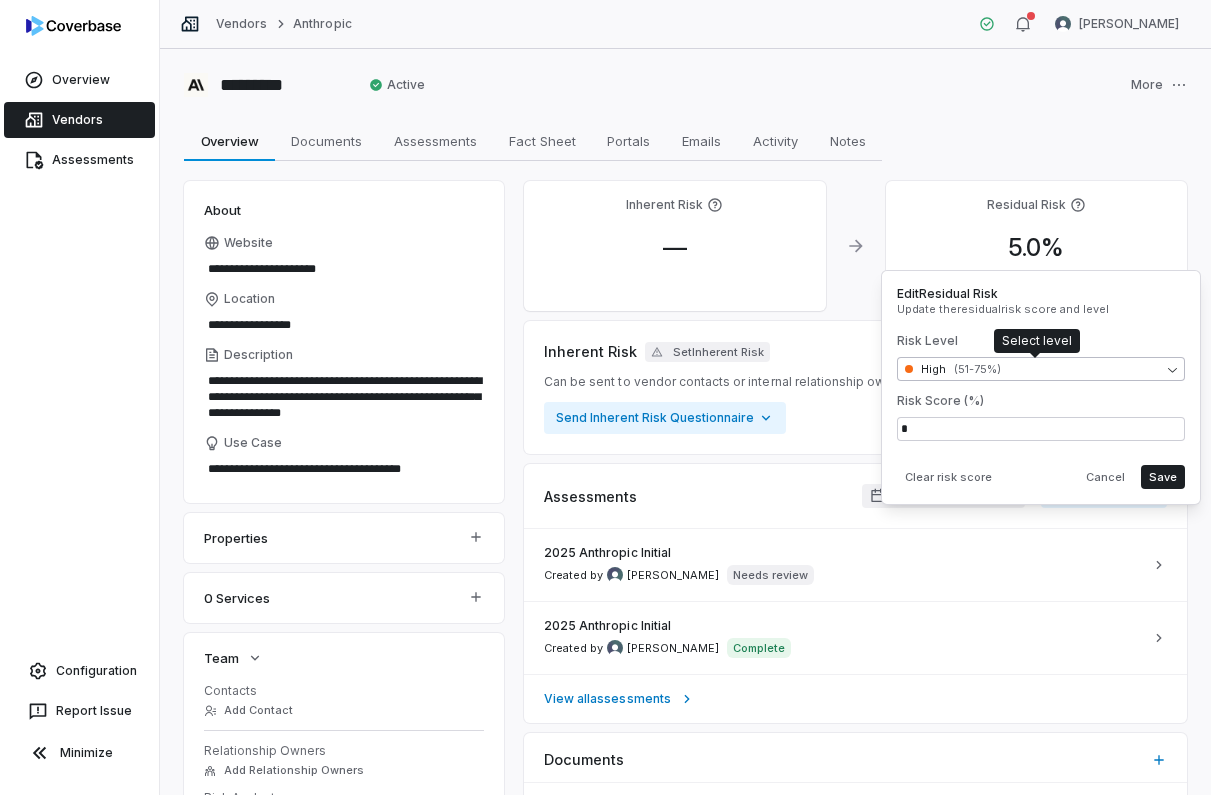 click on "**********" at bounding box center [605, 397] 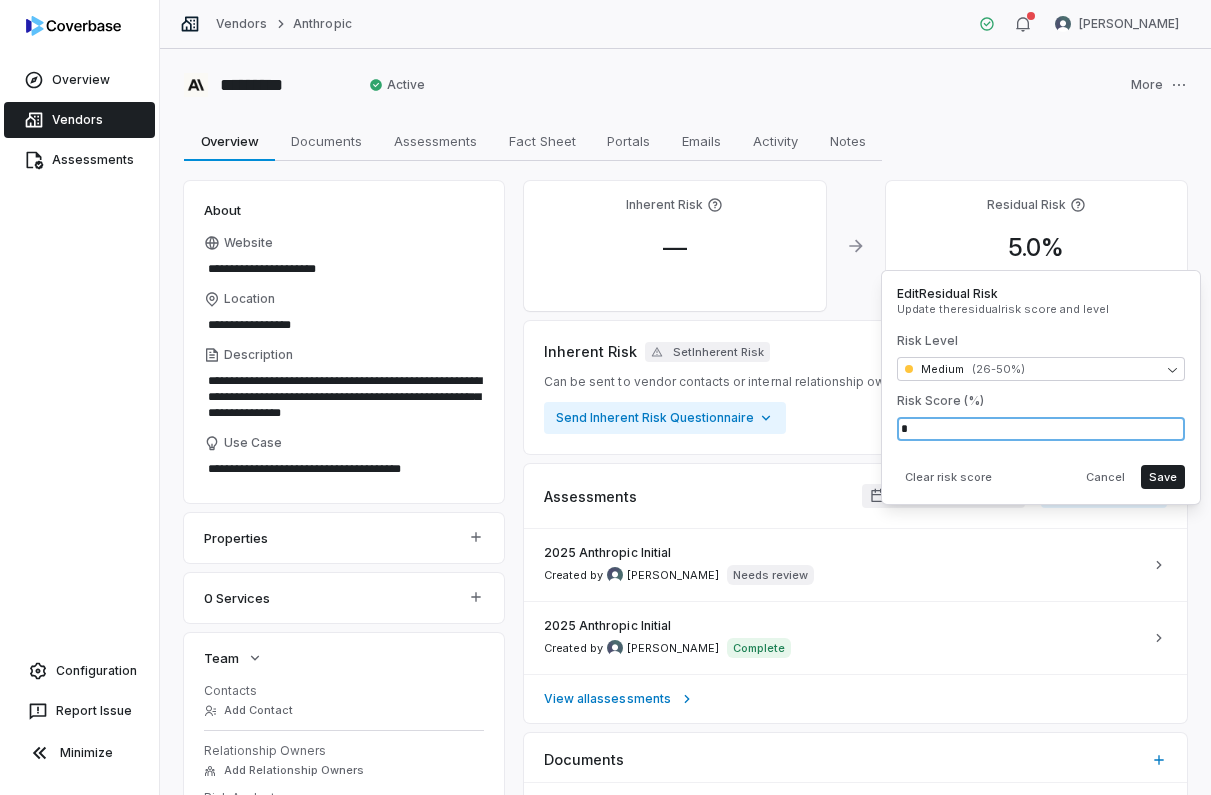 click on "*" at bounding box center (1041, 429) 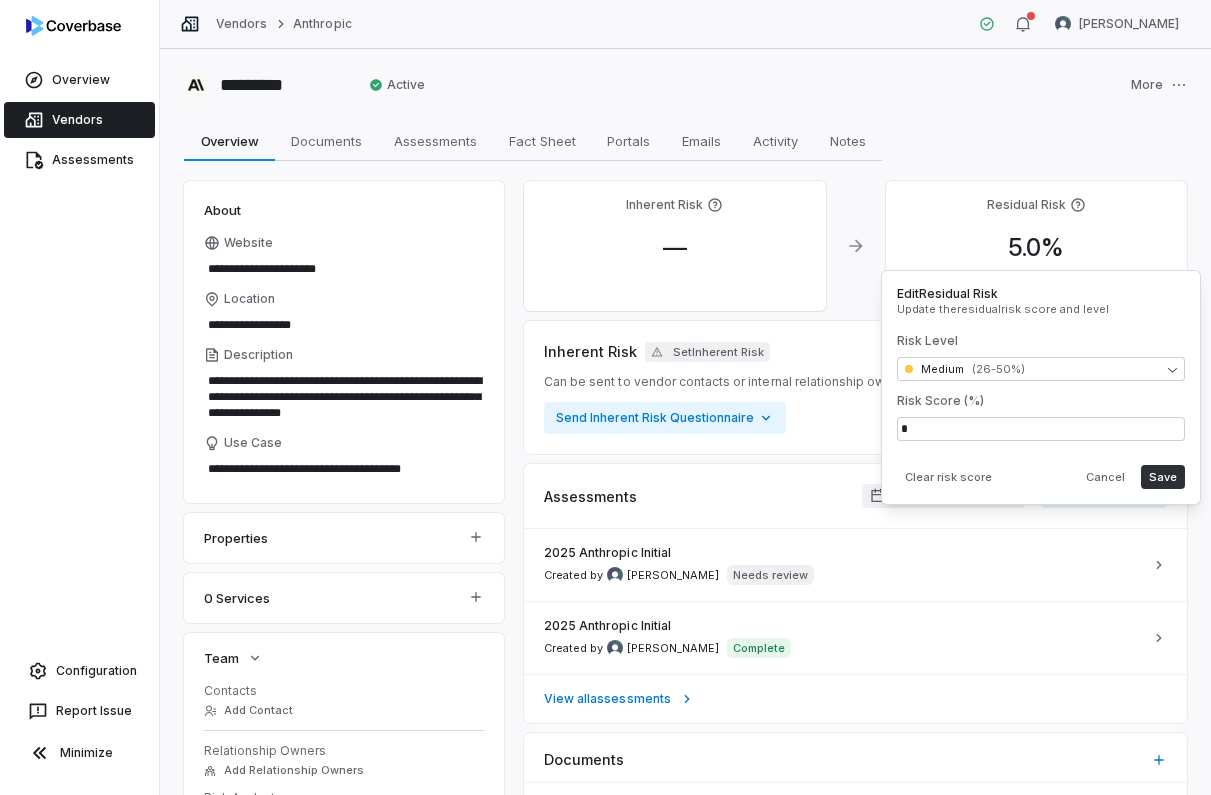 click on "Save" at bounding box center [1163, 477] 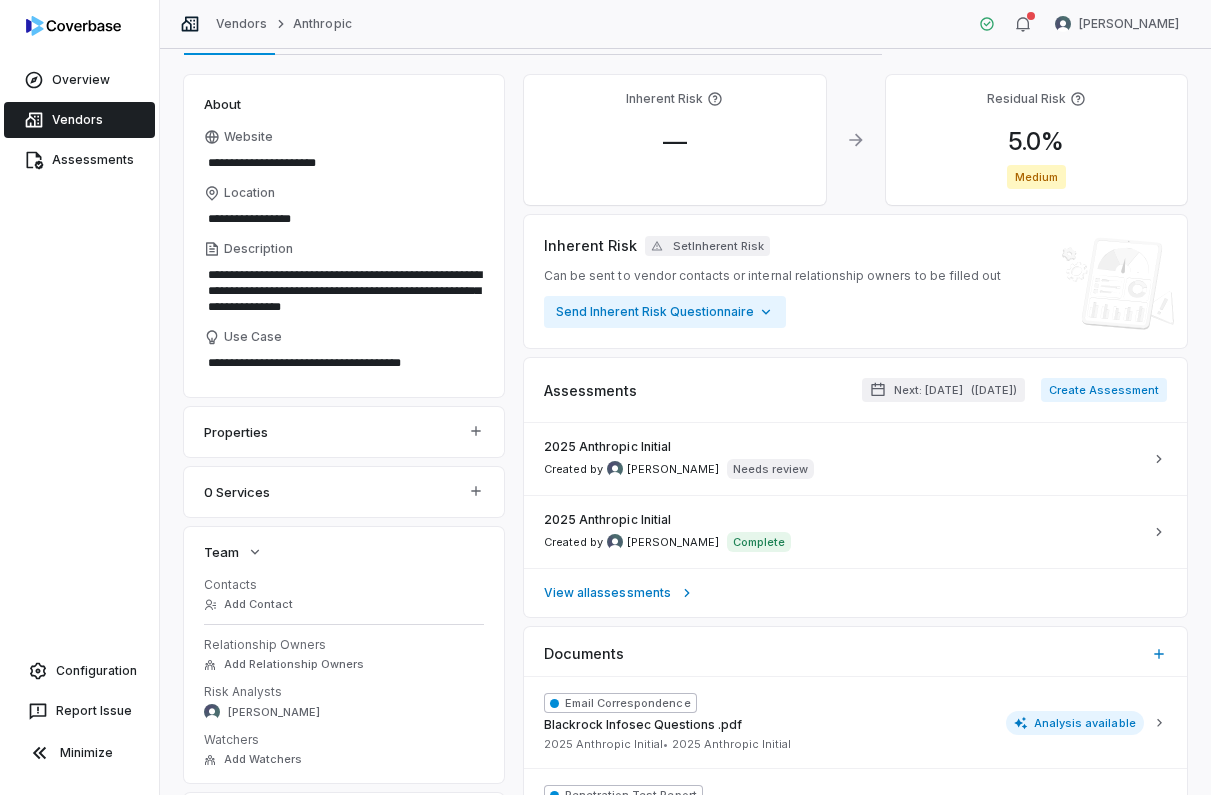 scroll, scrollTop: 0, scrollLeft: 0, axis: both 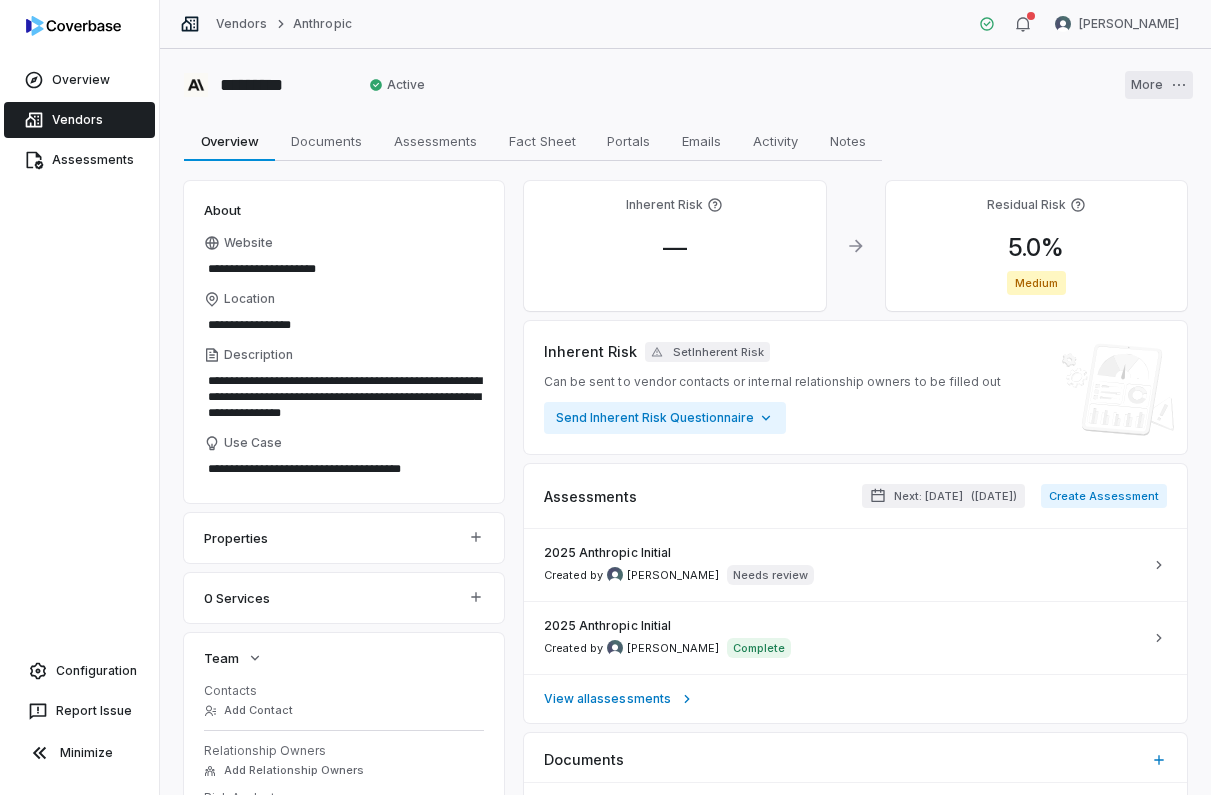click on "**********" at bounding box center [605, 397] 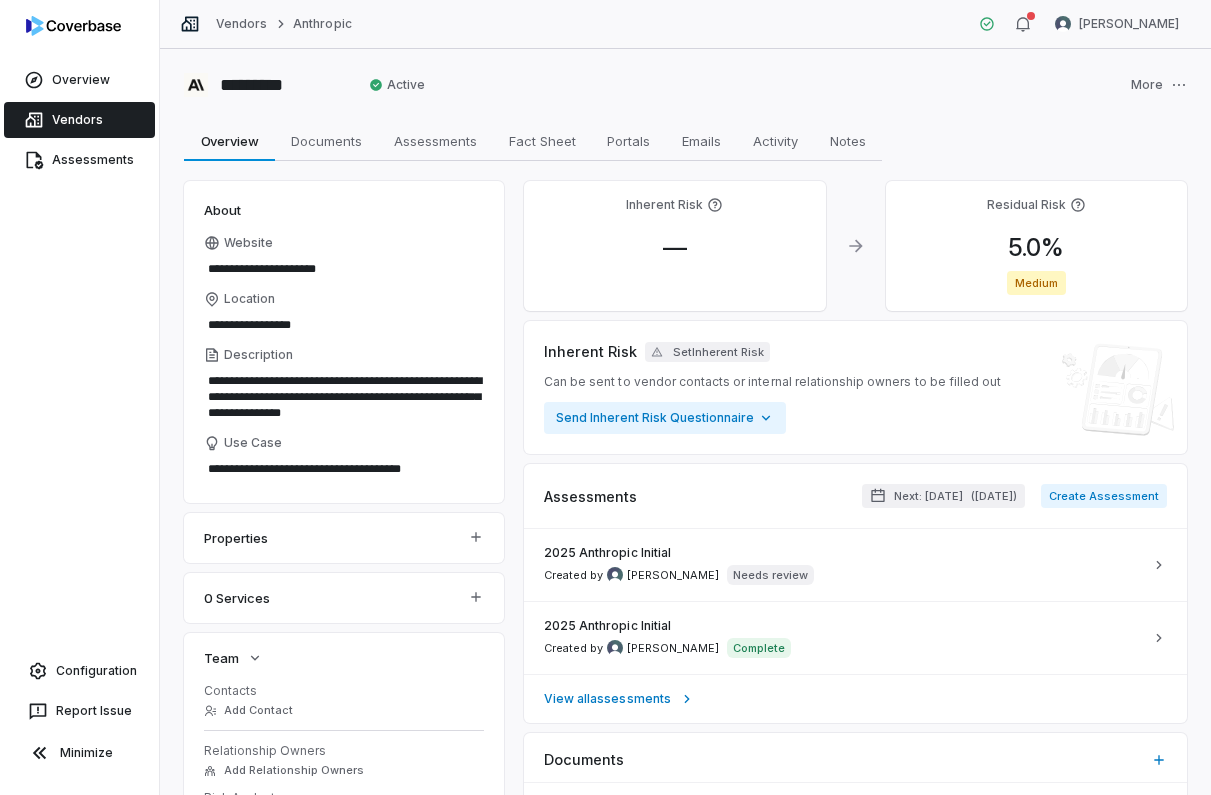click on "**********" at bounding box center (605, 397) 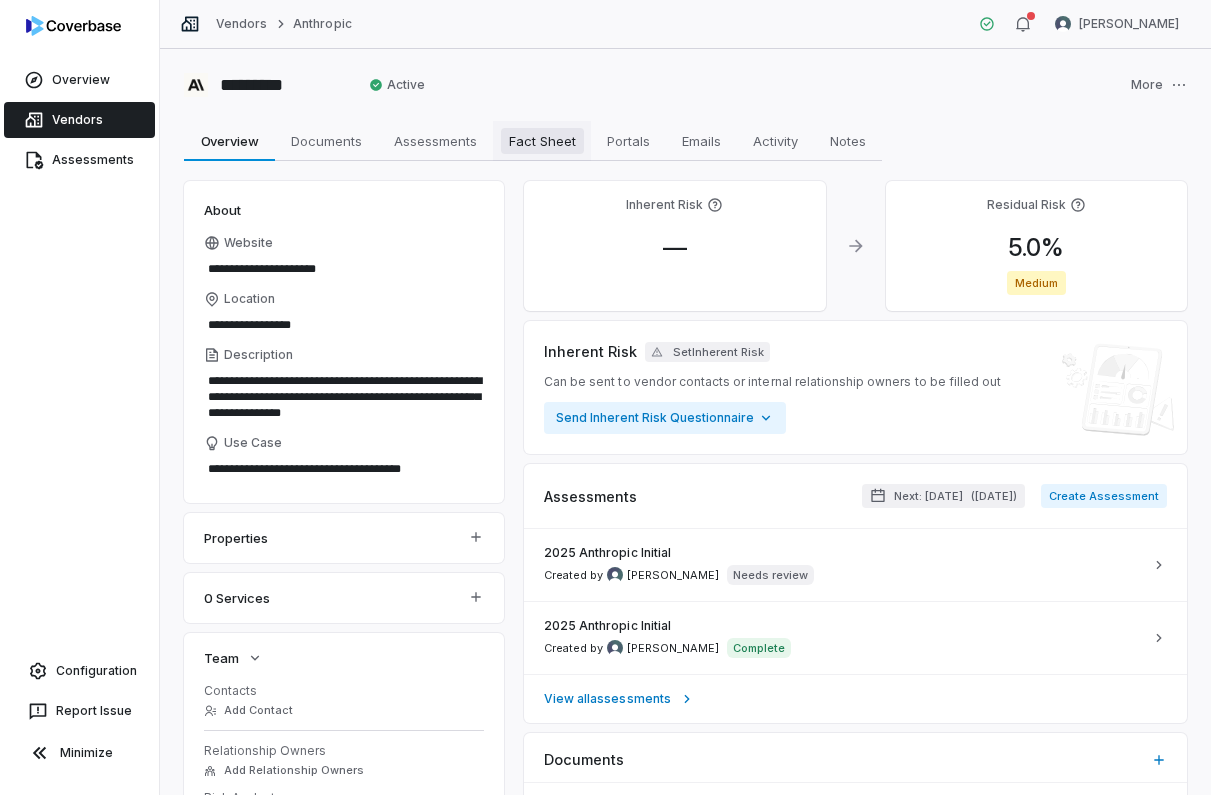 click on "Fact Sheet" at bounding box center (542, 141) 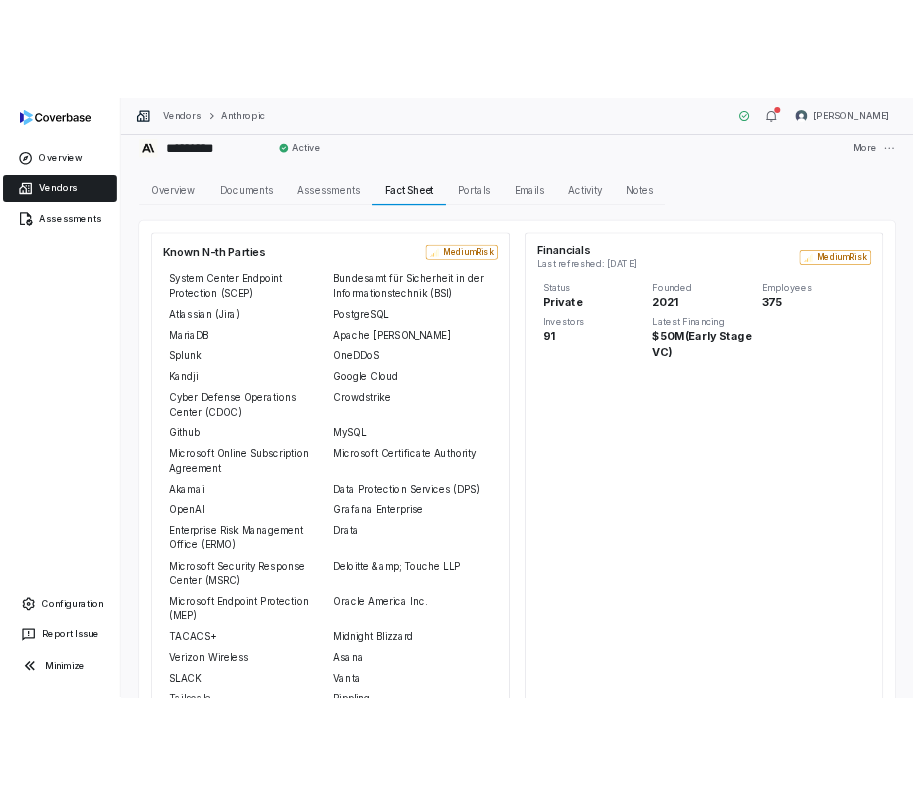 scroll, scrollTop: 0, scrollLeft: 0, axis: both 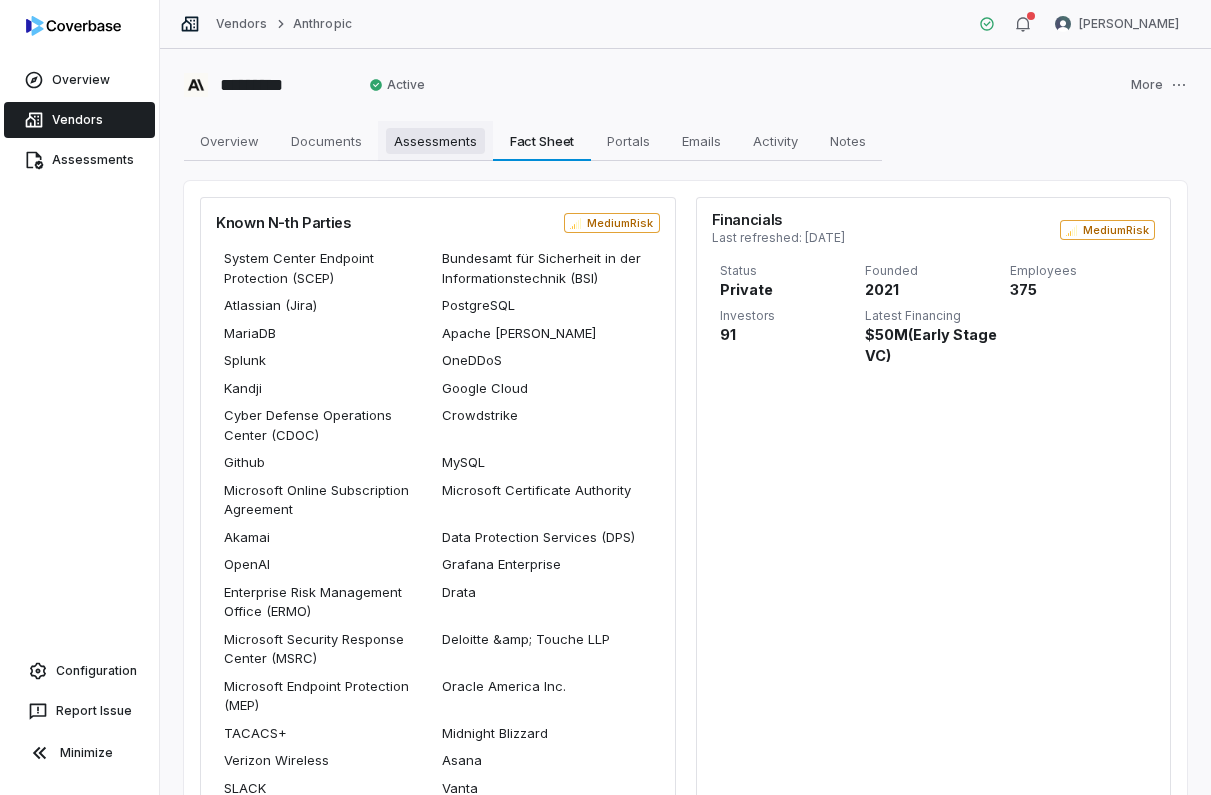 click on "Assessments" at bounding box center [435, 141] 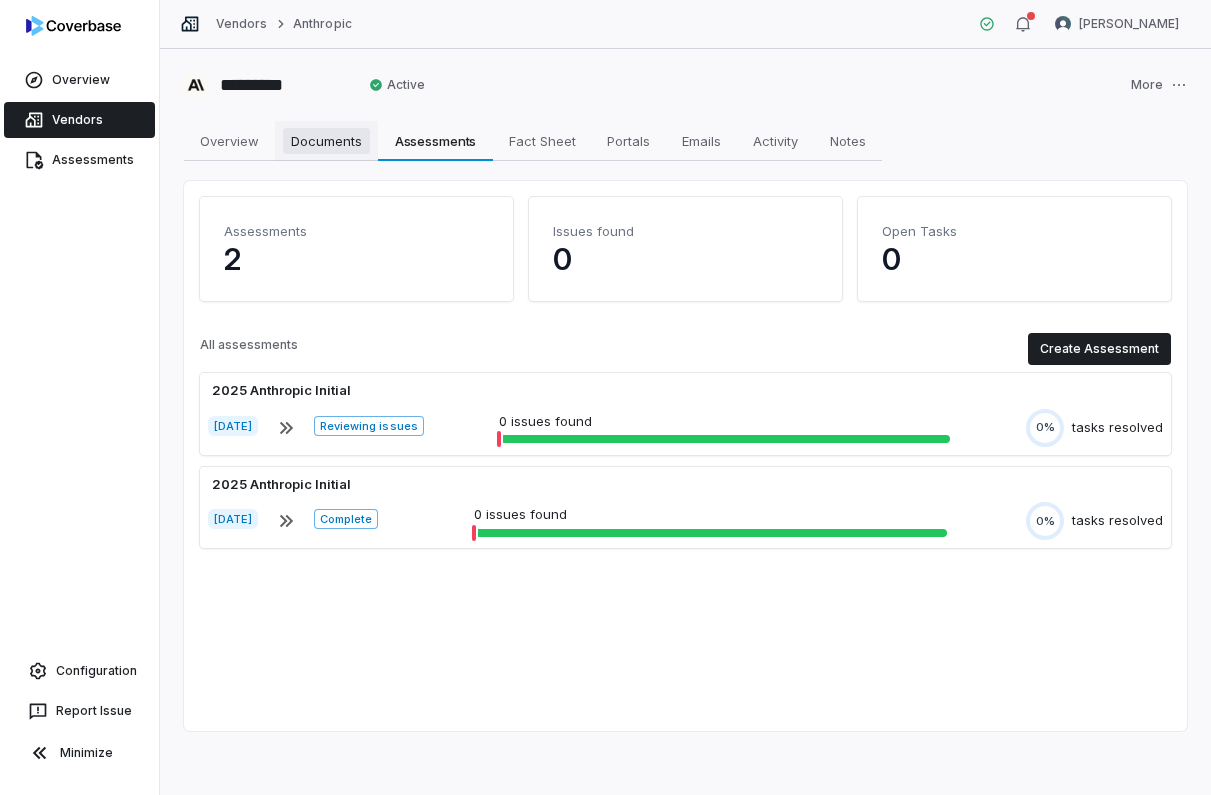 click on "Documents" at bounding box center [326, 141] 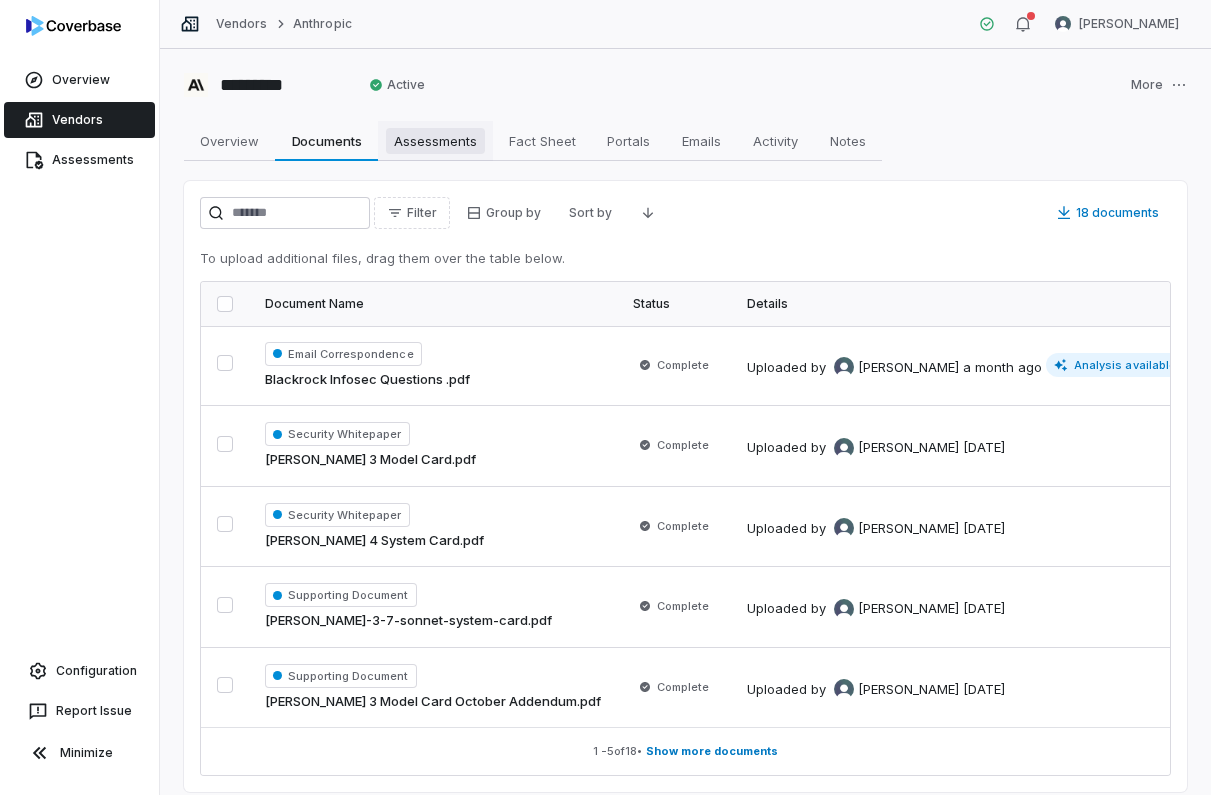 click on "Assessments" at bounding box center [435, 141] 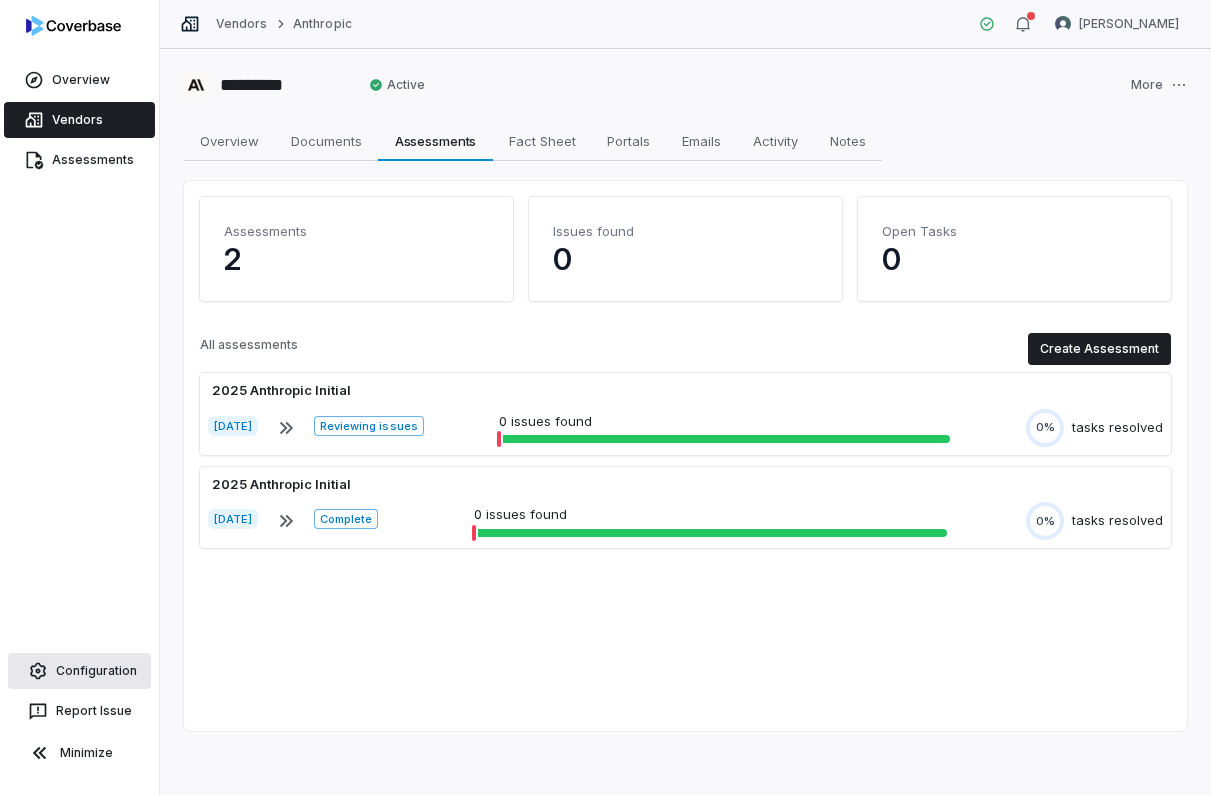 click on "Configuration" at bounding box center [79, 671] 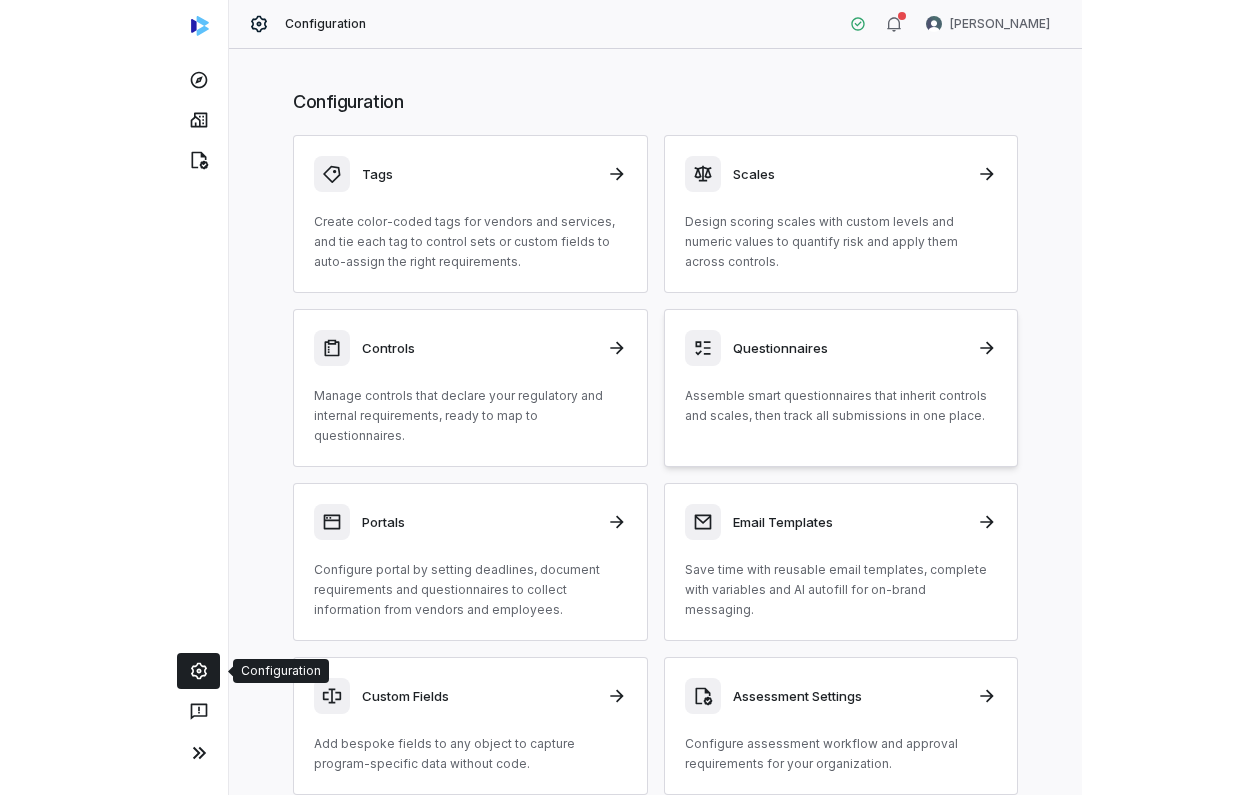 scroll, scrollTop: 20, scrollLeft: 0, axis: vertical 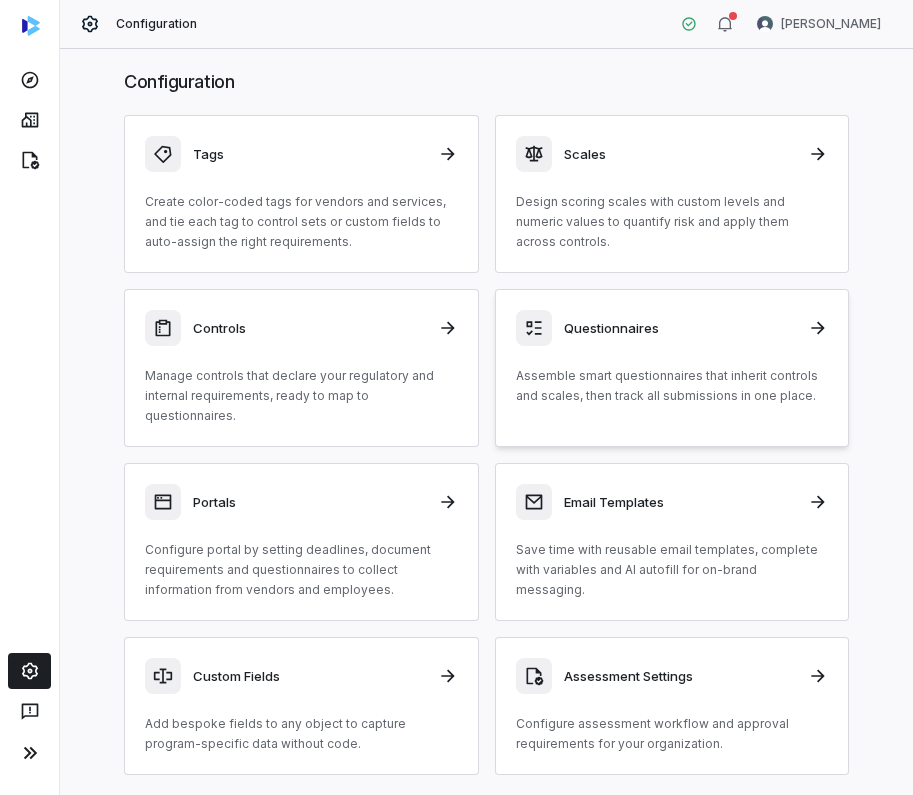 click on "Questionnaires Assemble smart questionnaires that inherit controls and scales, then track all submissions in one place." at bounding box center [672, 358] 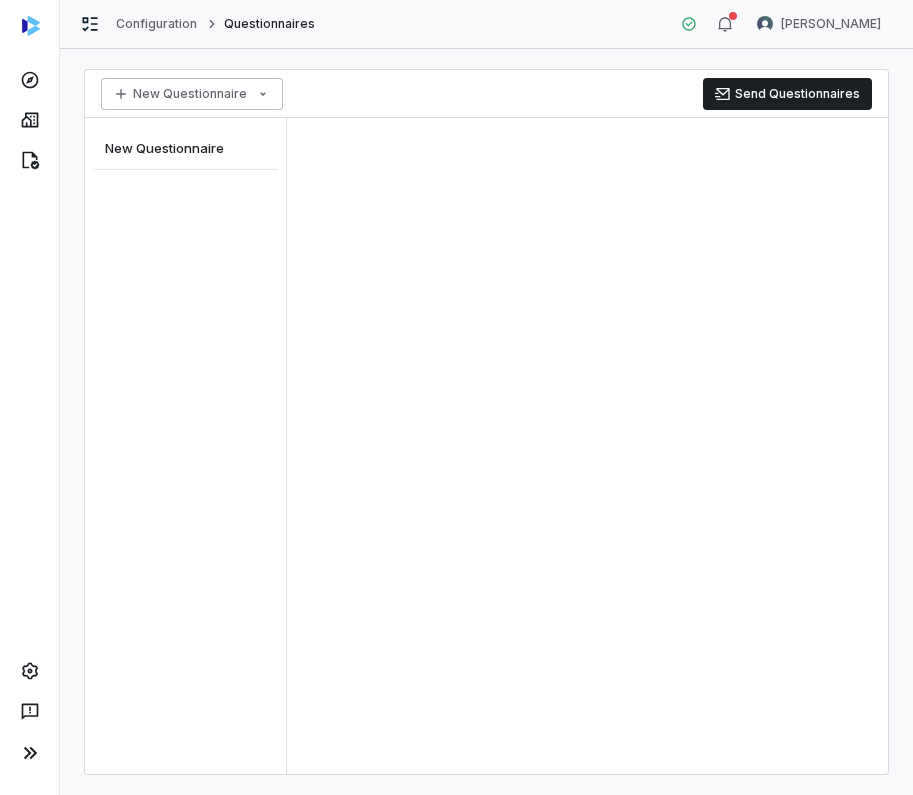click on "Configuration Questionnaires [PERSON_NAME] New Questionnaire Send Questionnaires New Questionnaire
*" at bounding box center (456, 397) 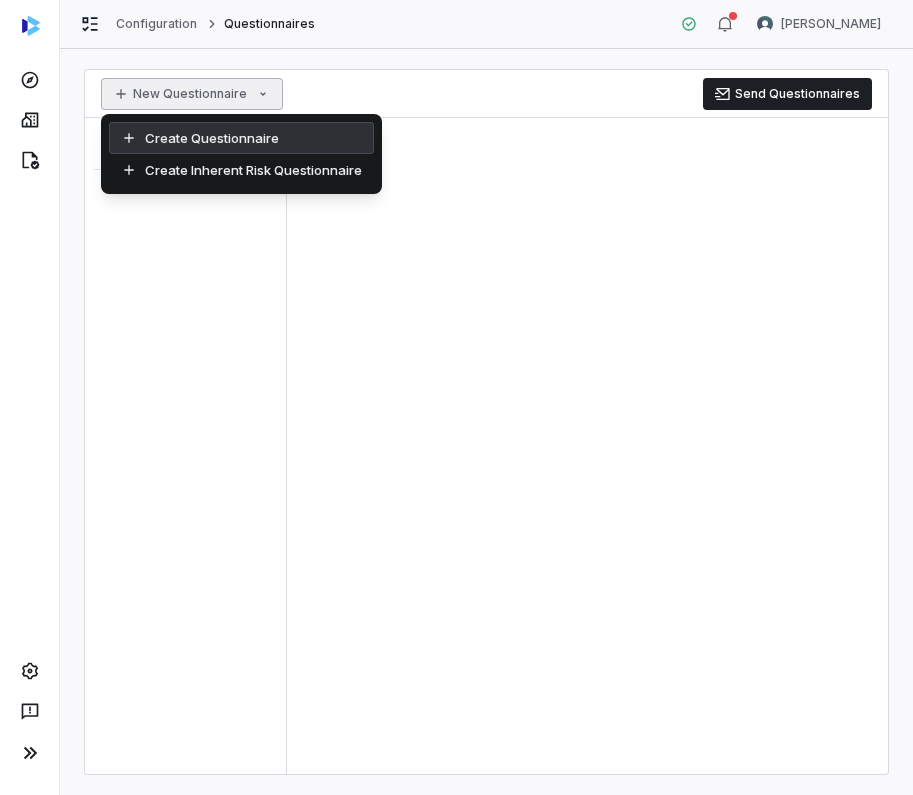 click on "Create Questionnaire" at bounding box center [241, 138] 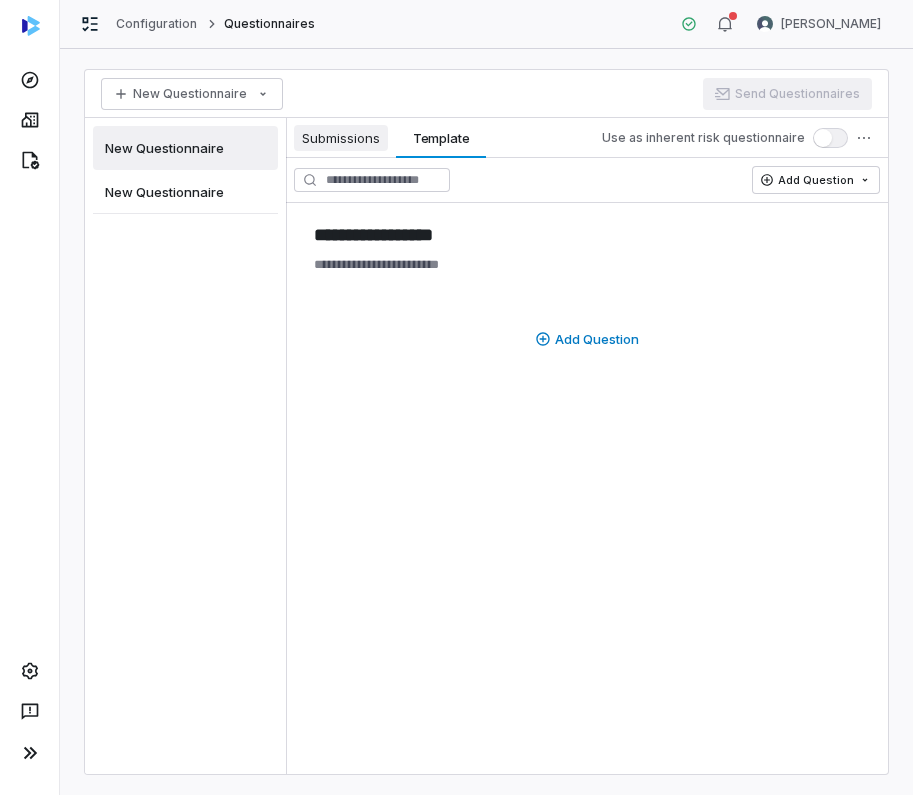 click on "Submissions" at bounding box center [341, 138] 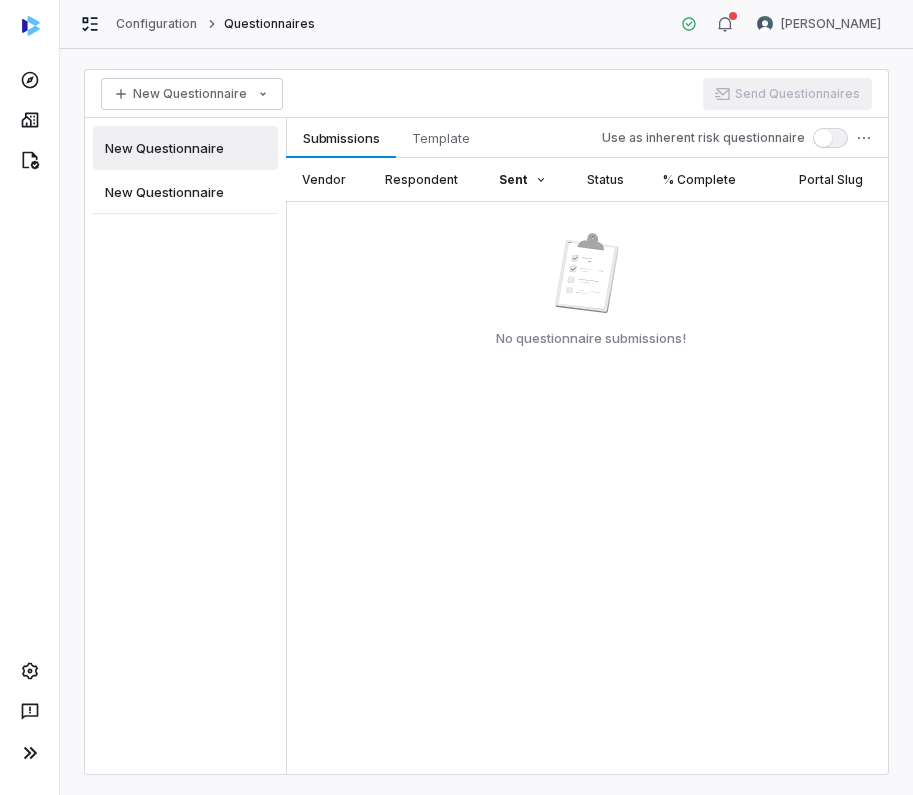 click on "New Questionnaire" at bounding box center (185, 192) 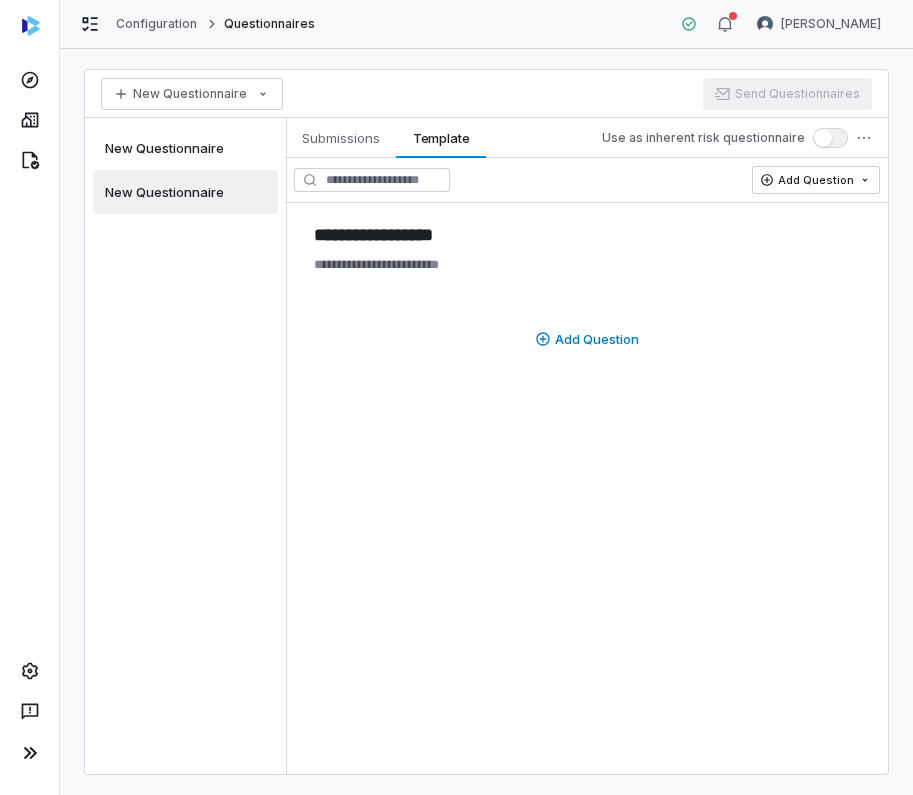 click on "New Questionnaire" at bounding box center [164, 148] 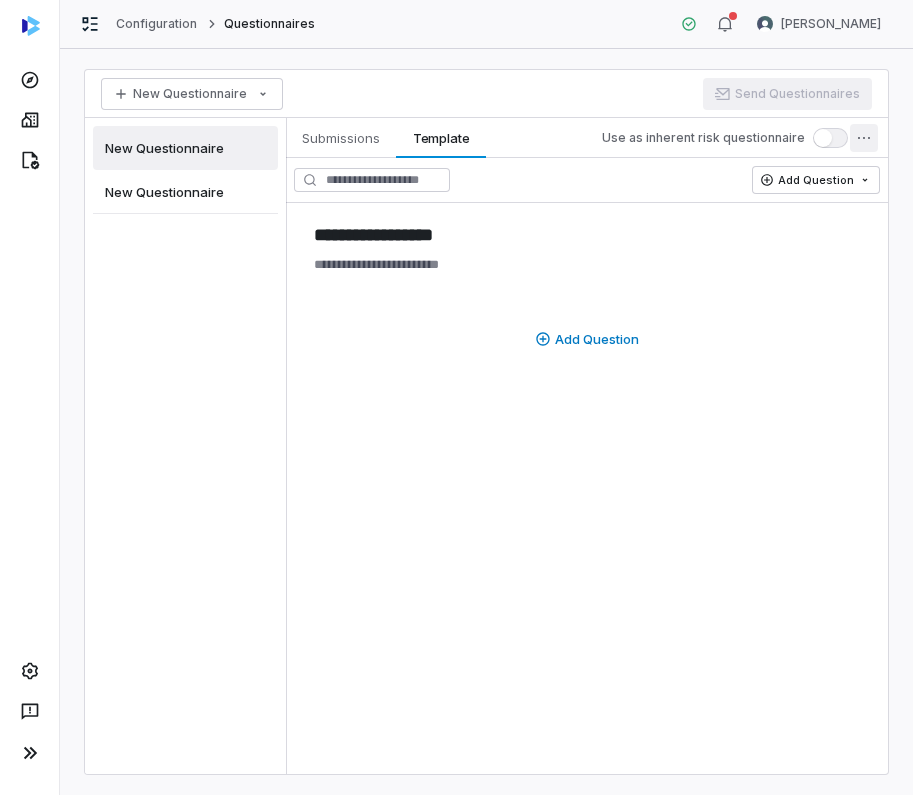 click on "**********" at bounding box center [456, 397] 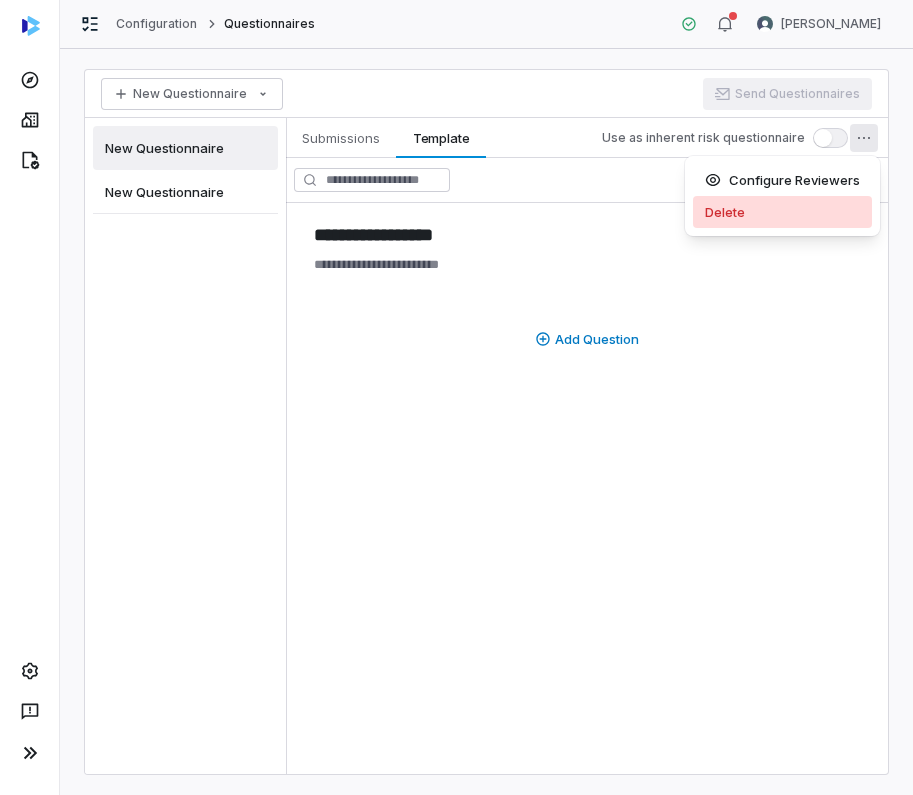 click on "Delete" at bounding box center [782, 212] 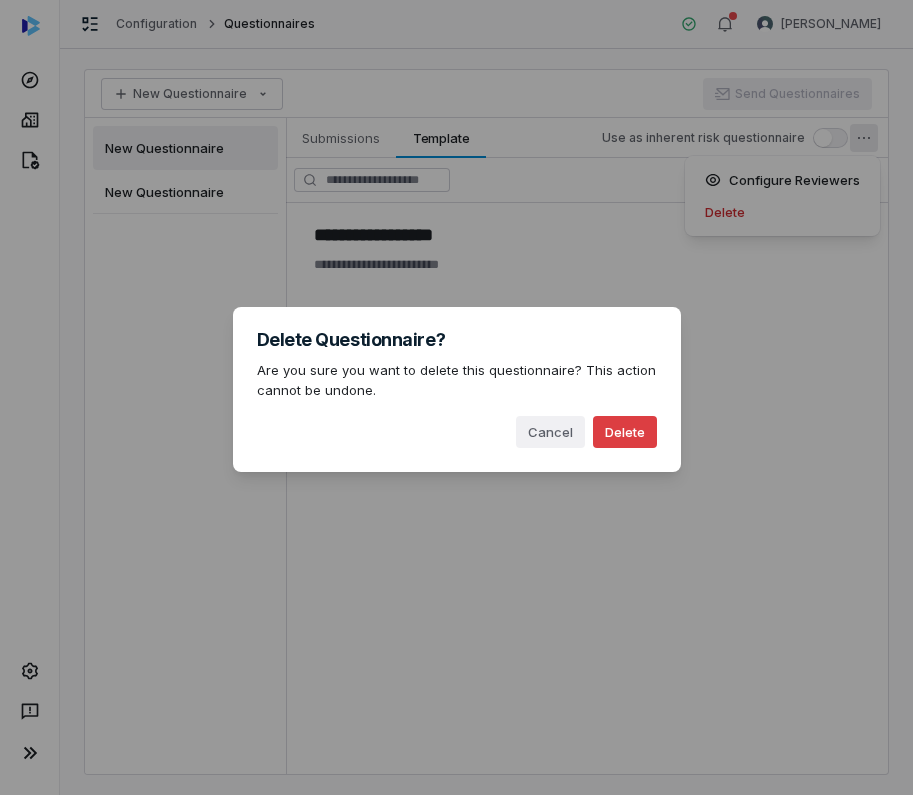 click on "Delete" at bounding box center (625, 432) 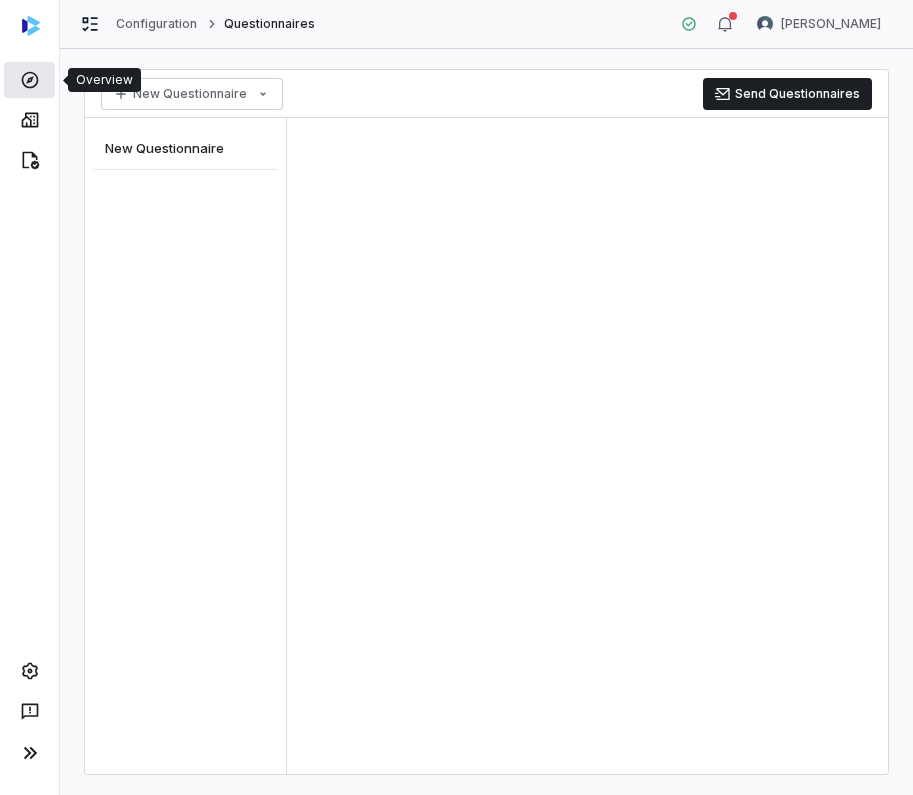 click at bounding box center [29, 80] 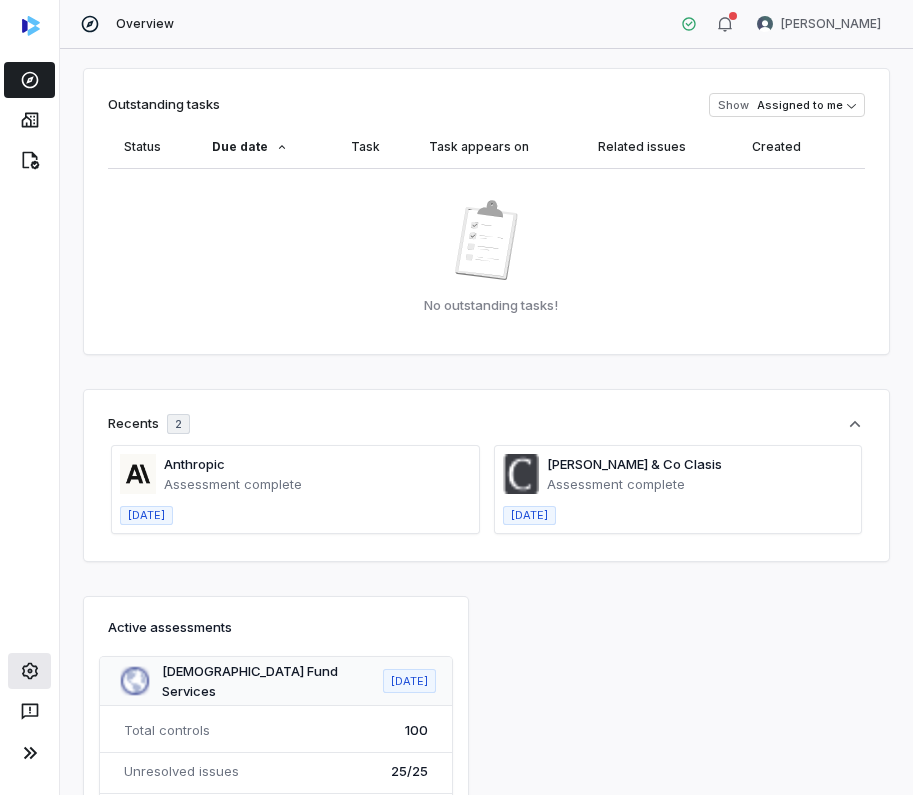 click 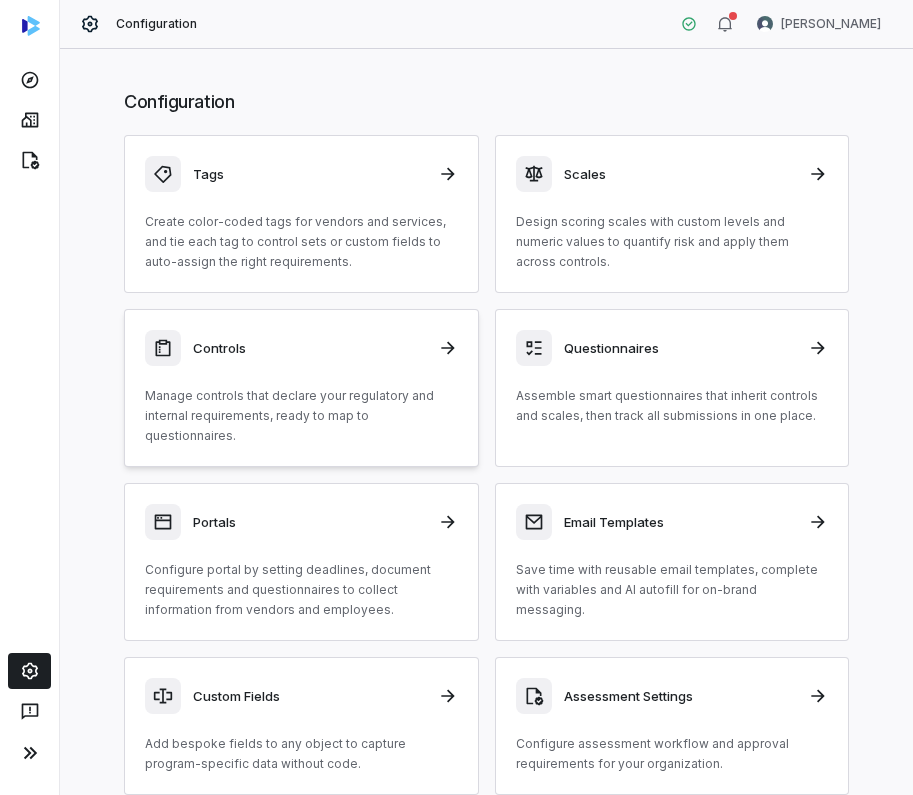 click on "Controls" at bounding box center (301, 348) 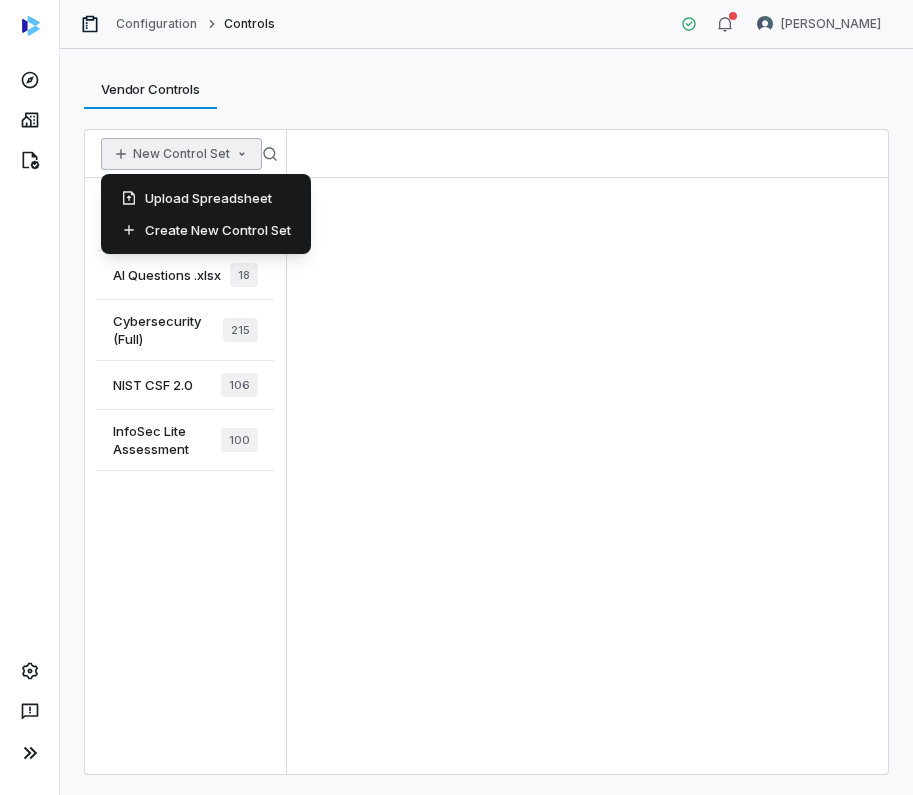 click on "New Control Set" at bounding box center [181, 154] 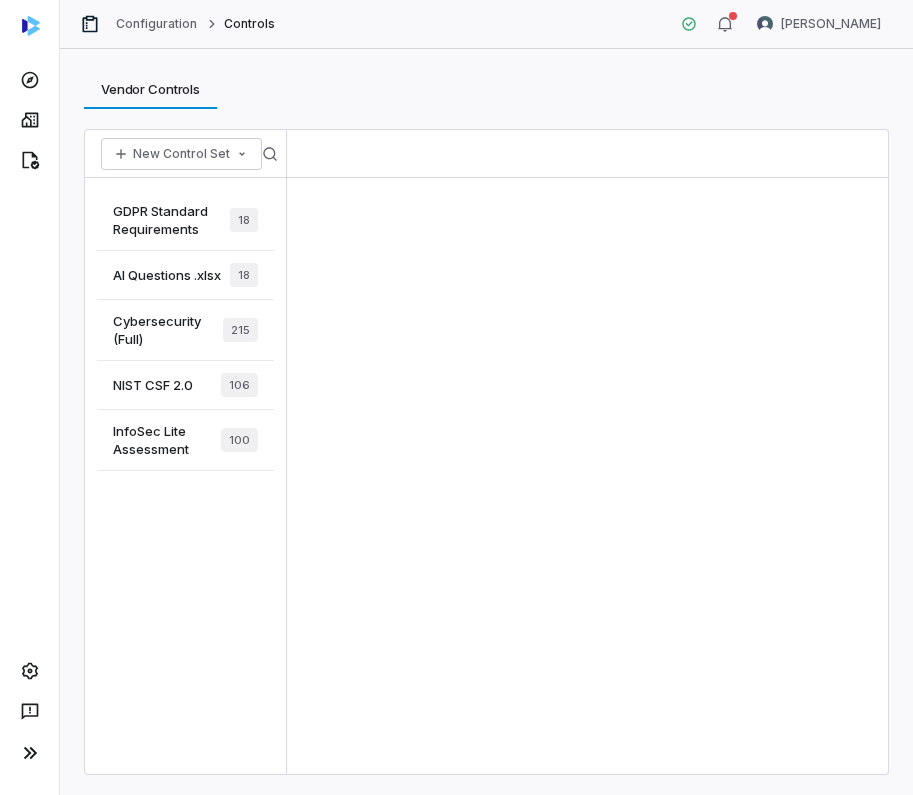 click at bounding box center [587, 452] 